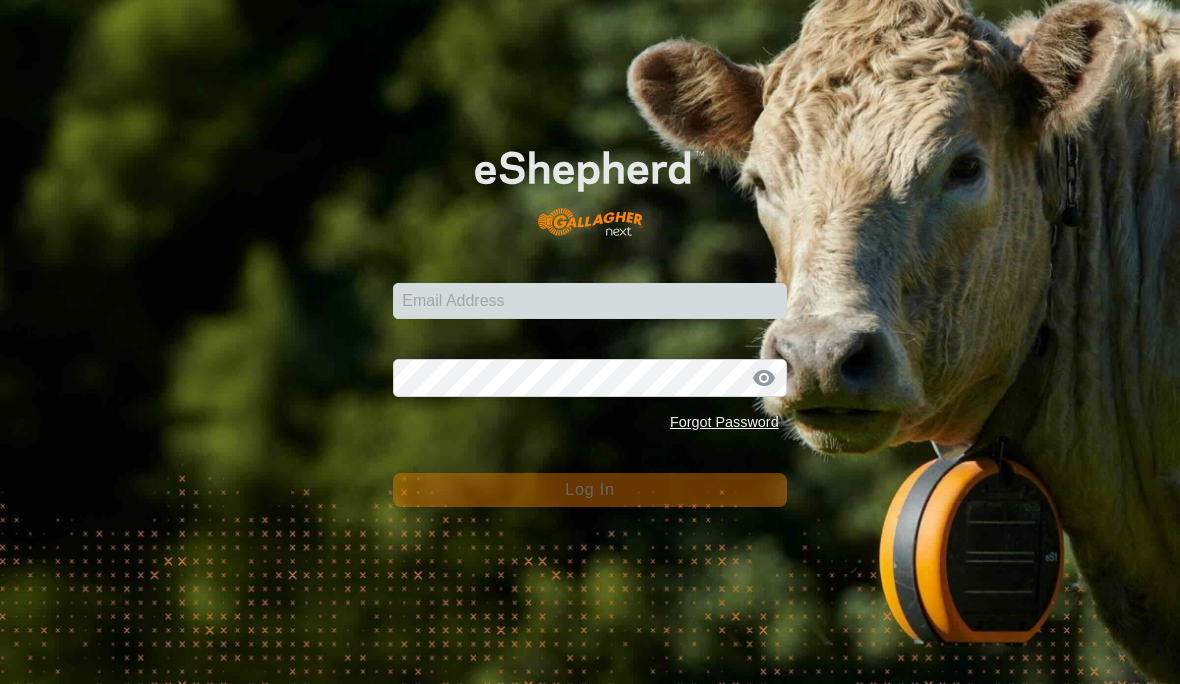 scroll, scrollTop: 0, scrollLeft: 0, axis: both 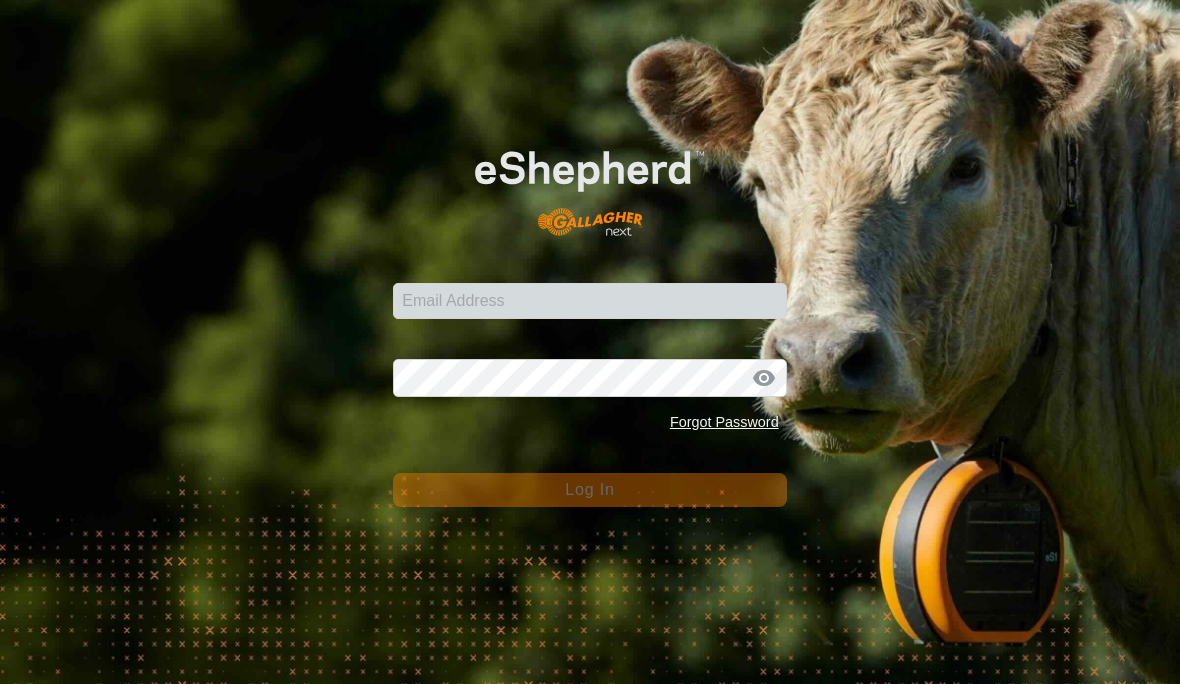 click on "Email Address" at bounding box center [589, 301] 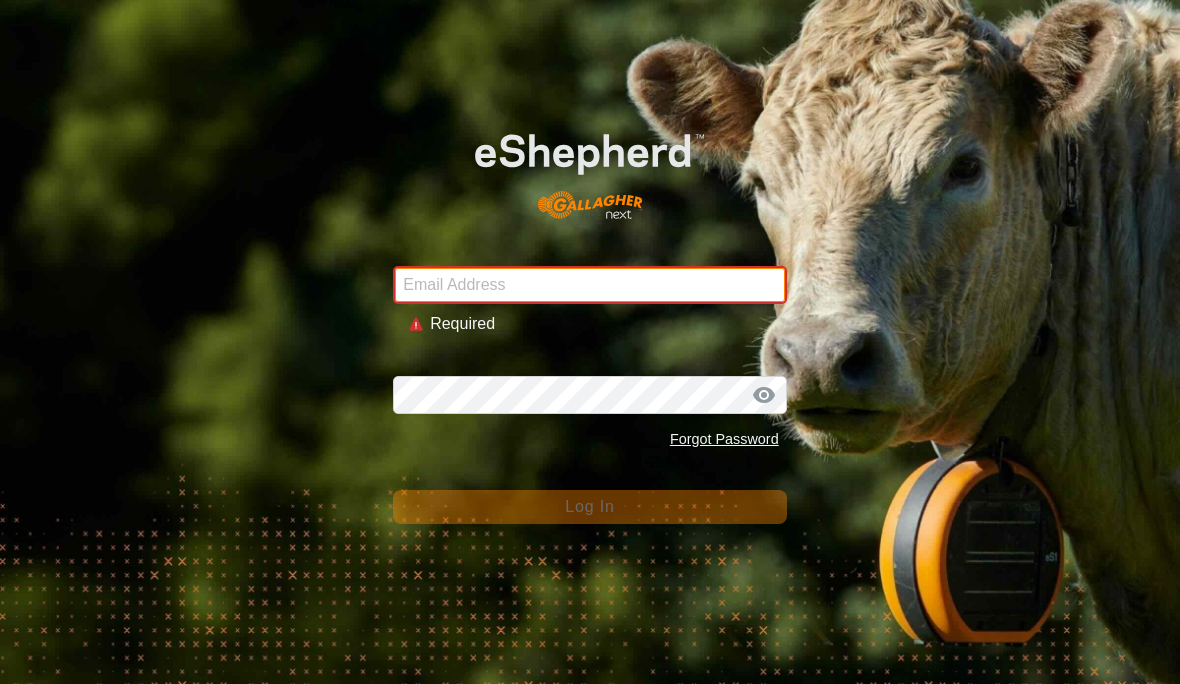 type on "Jstump.mml@gmail.com" 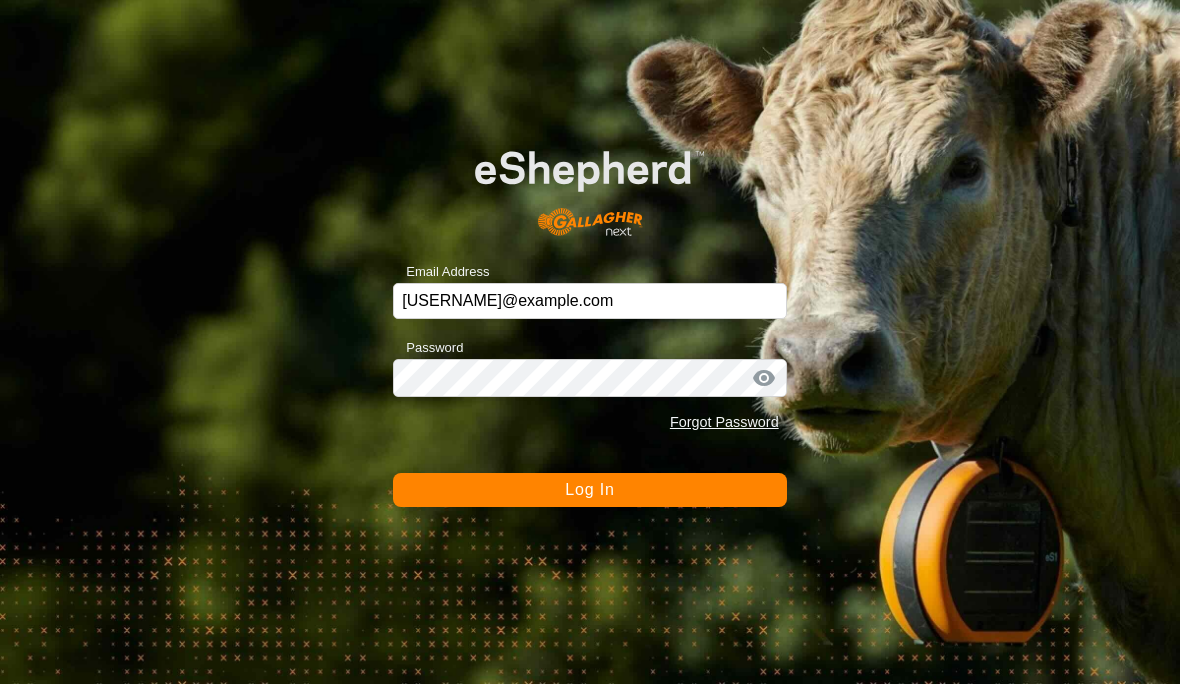 click on "Log In" 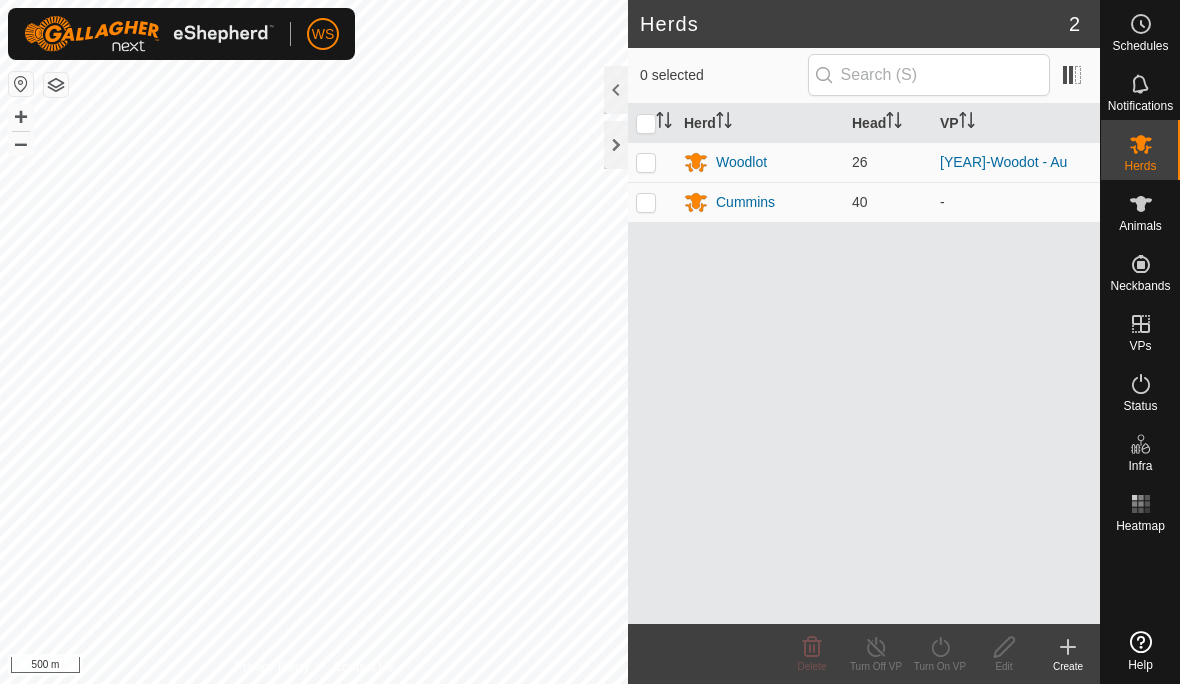 scroll, scrollTop: 0, scrollLeft: 0, axis: both 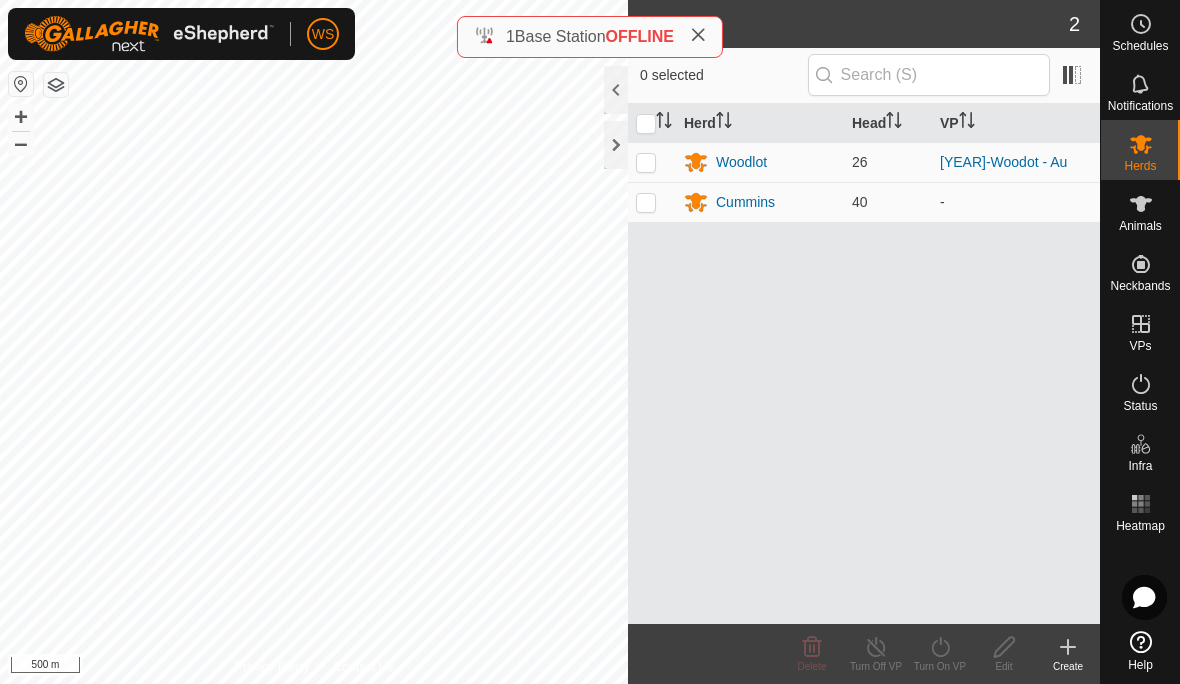 click 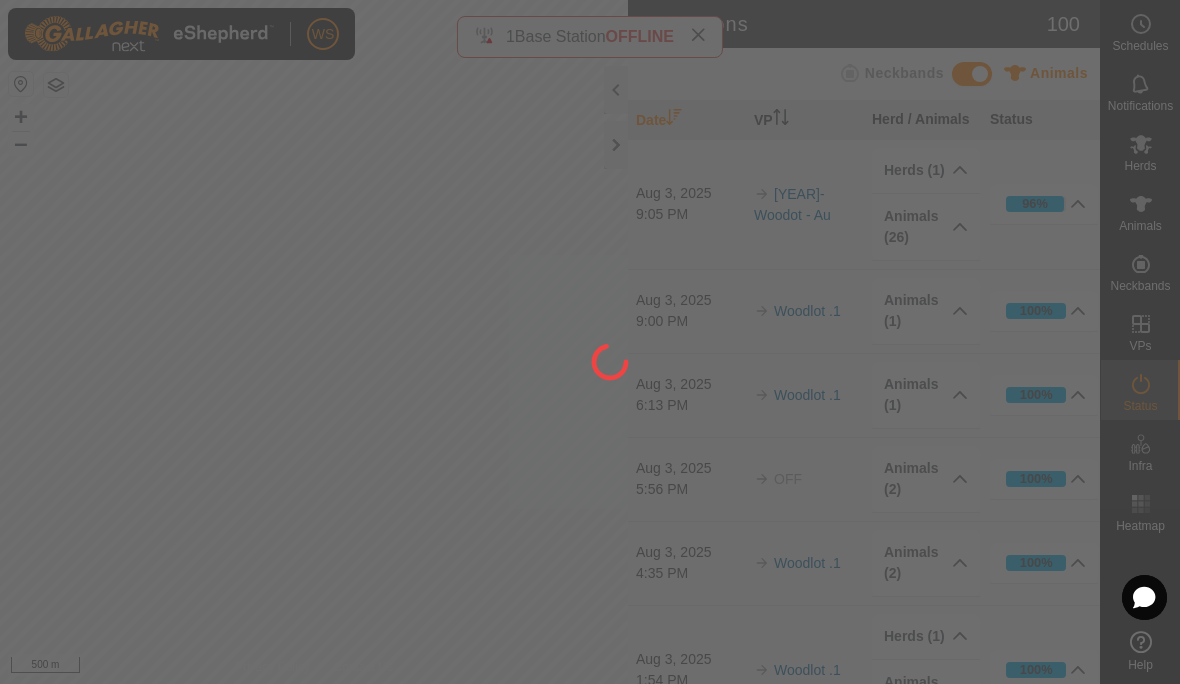 click 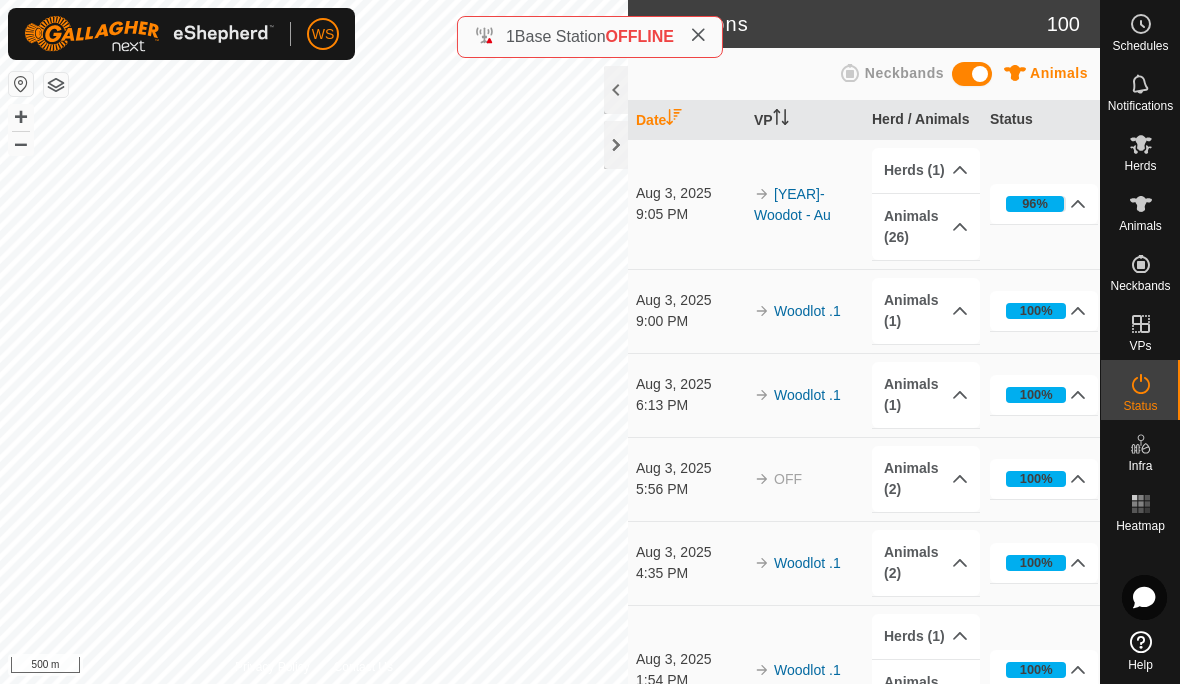 click 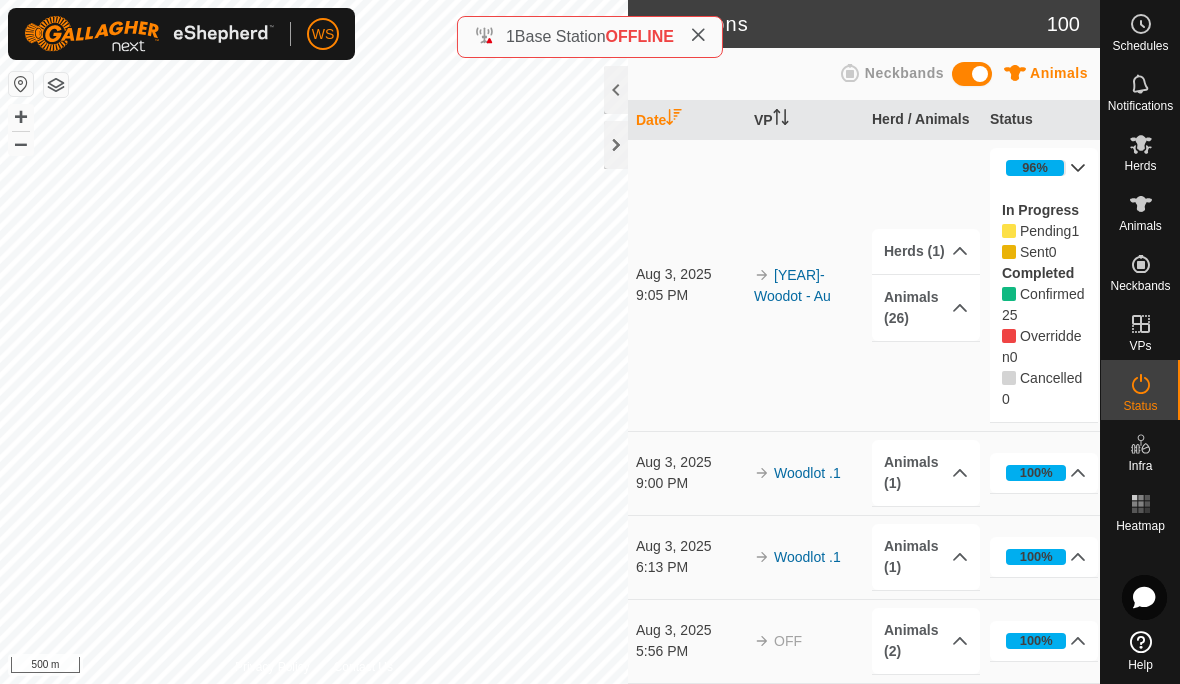 click on "Animals (26)" at bounding box center [926, 308] 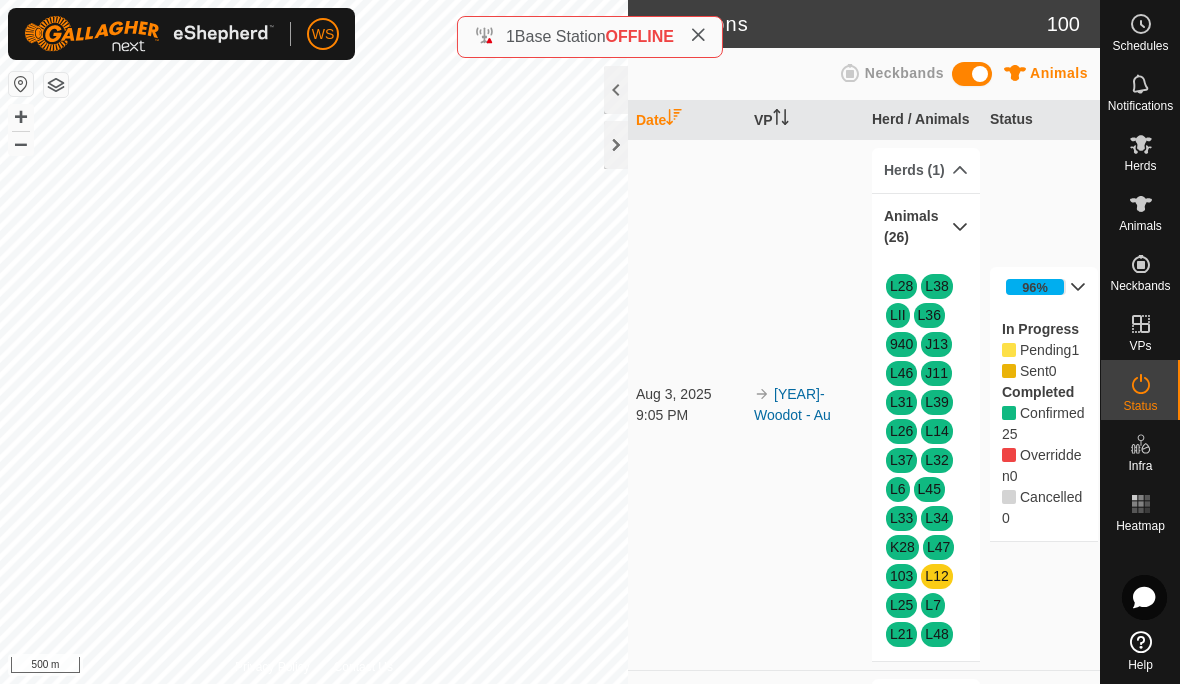 click 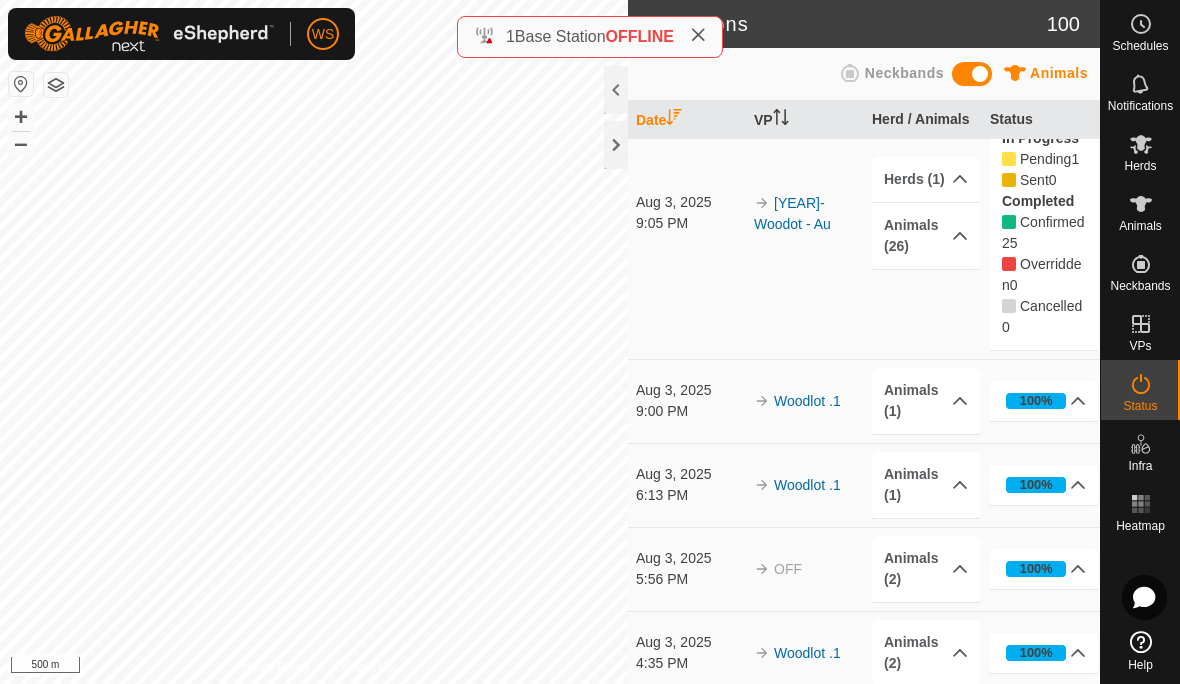 scroll, scrollTop: 73, scrollLeft: 0, axis: vertical 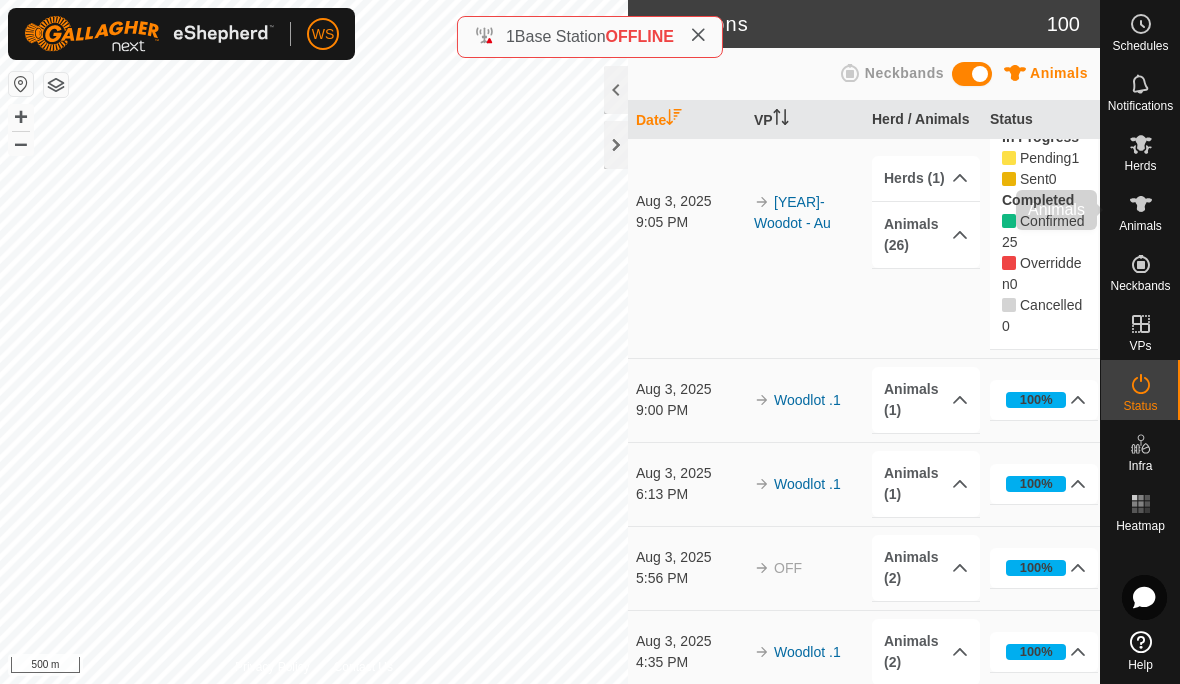 click at bounding box center (1141, 204) 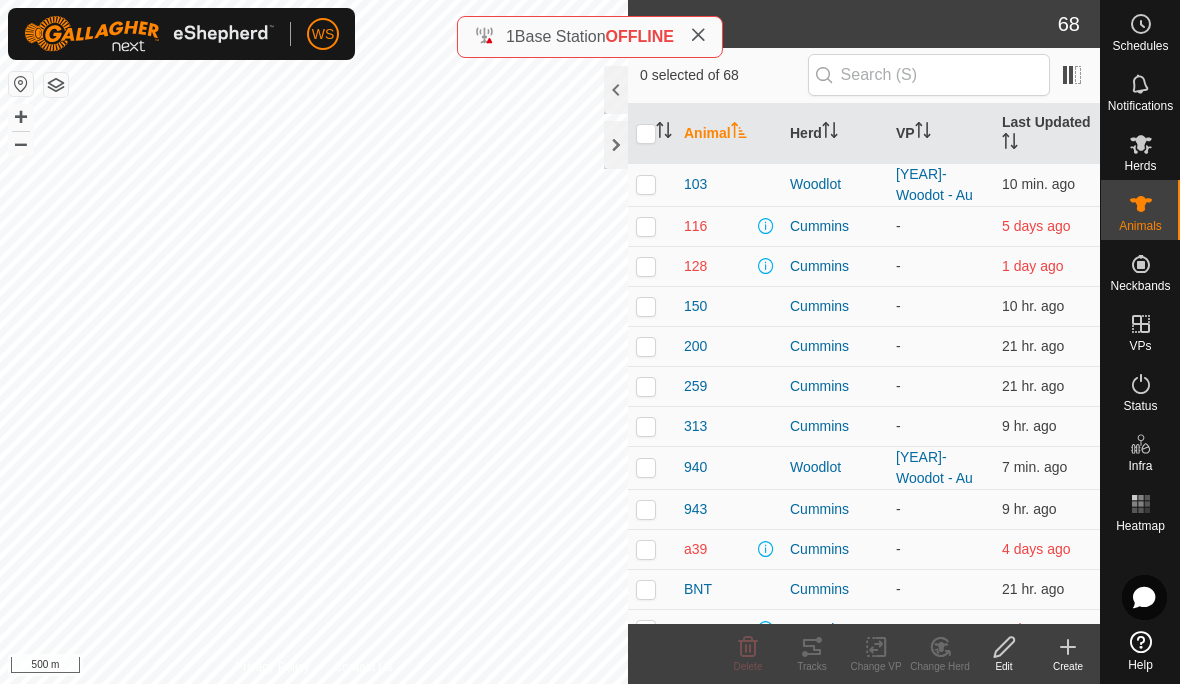 click 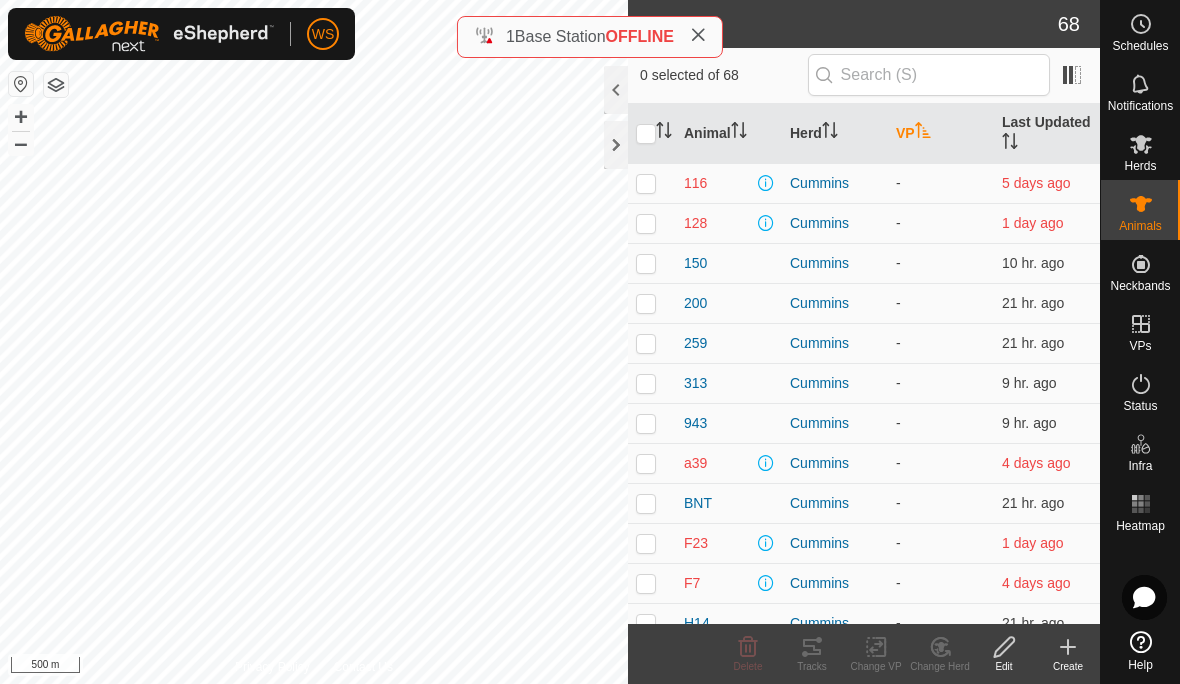click on "VP" at bounding box center (941, 134) 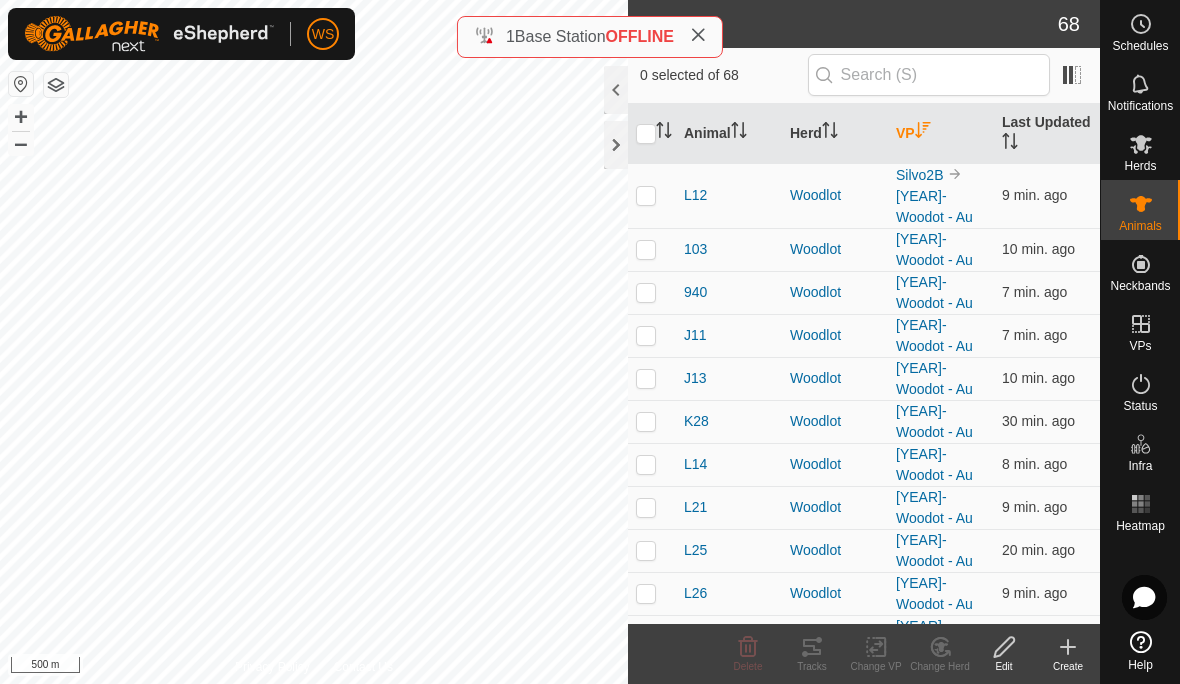 click at bounding box center [646, 195] 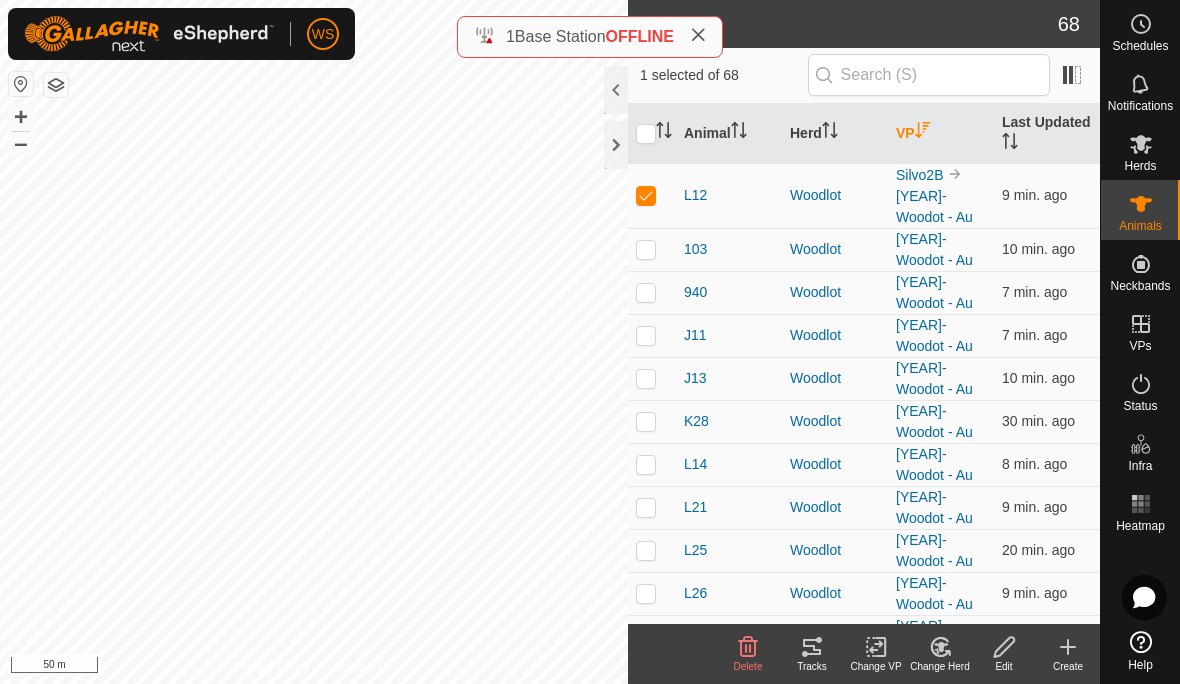 click on "Status" at bounding box center (1140, 406) 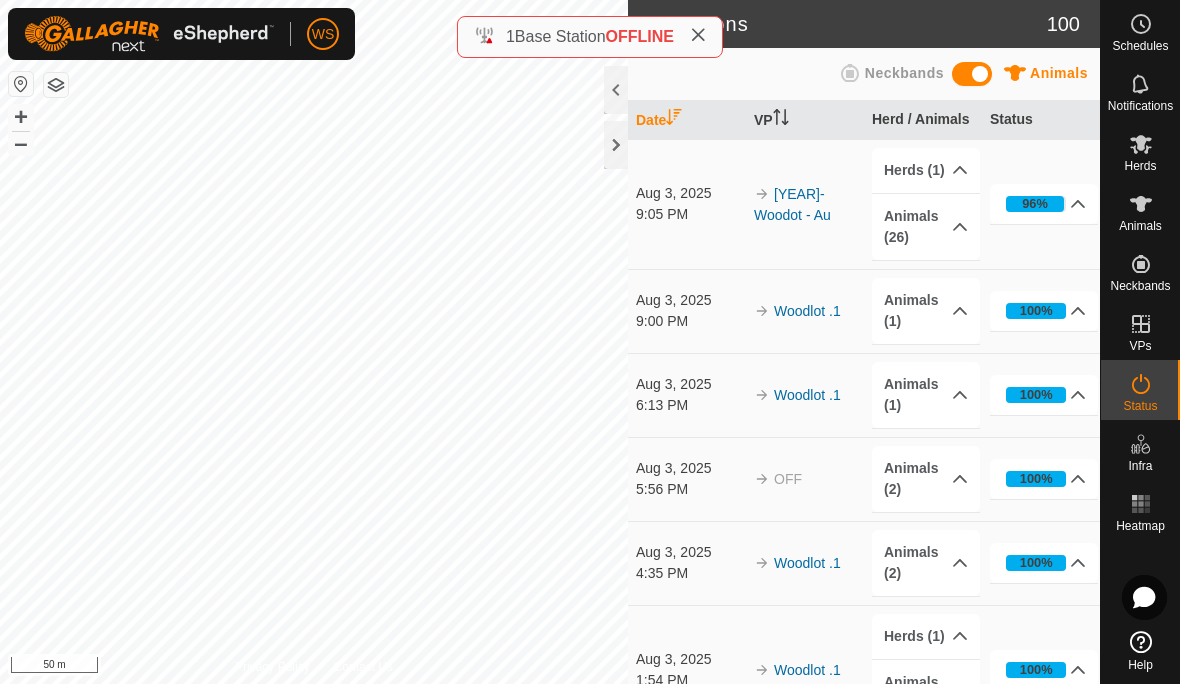 click 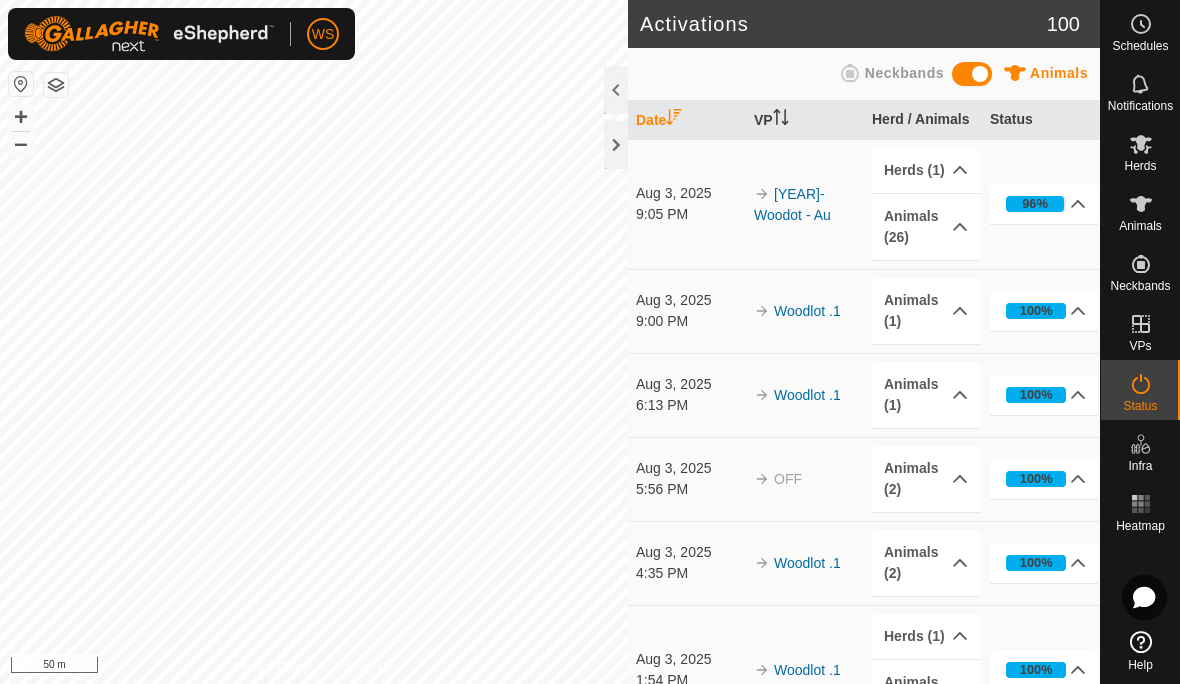 click 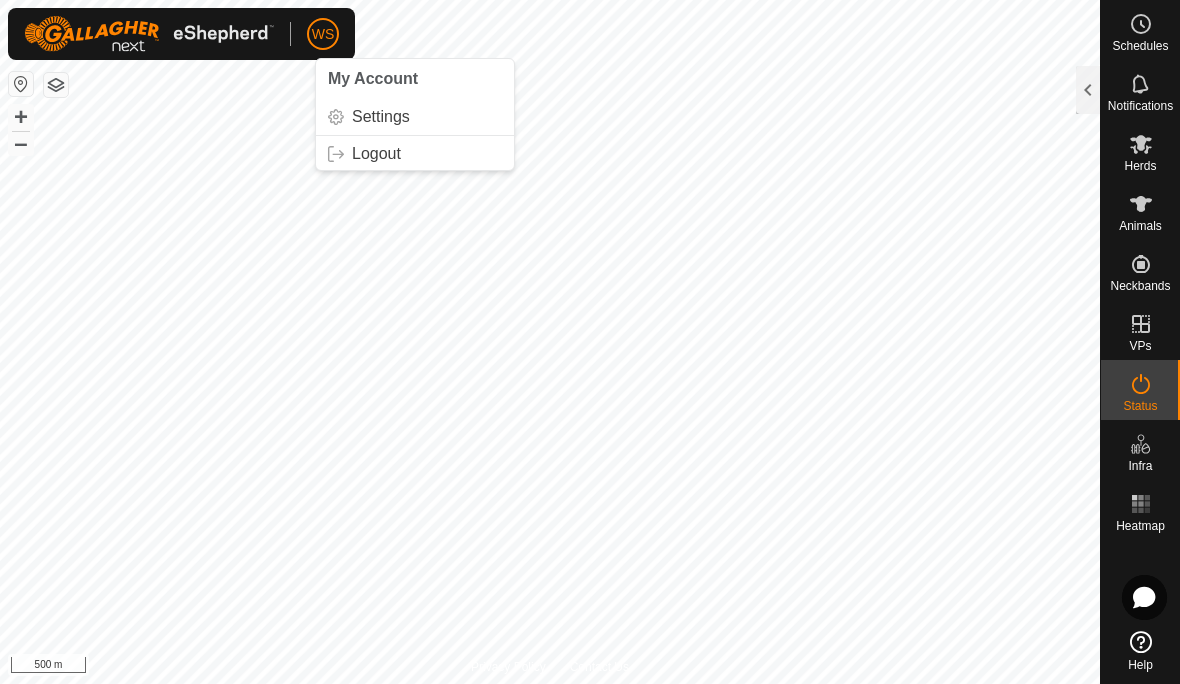 click on "Settings" at bounding box center (381, 117) 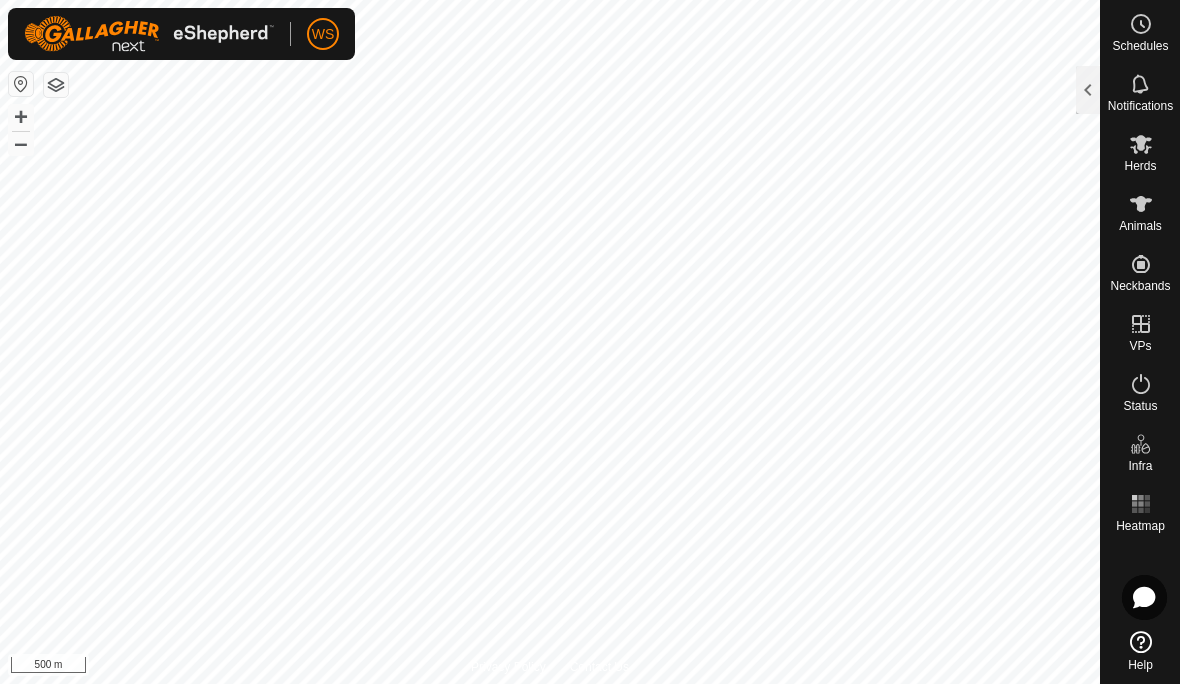 click 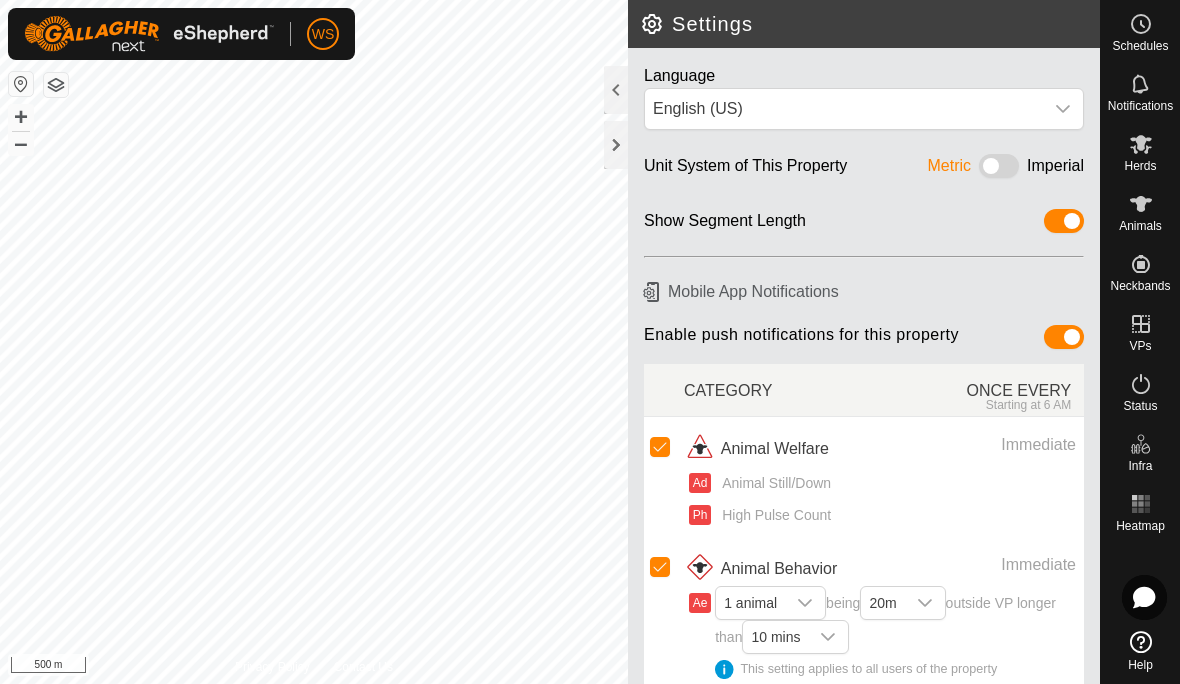 scroll, scrollTop: 0, scrollLeft: 0, axis: both 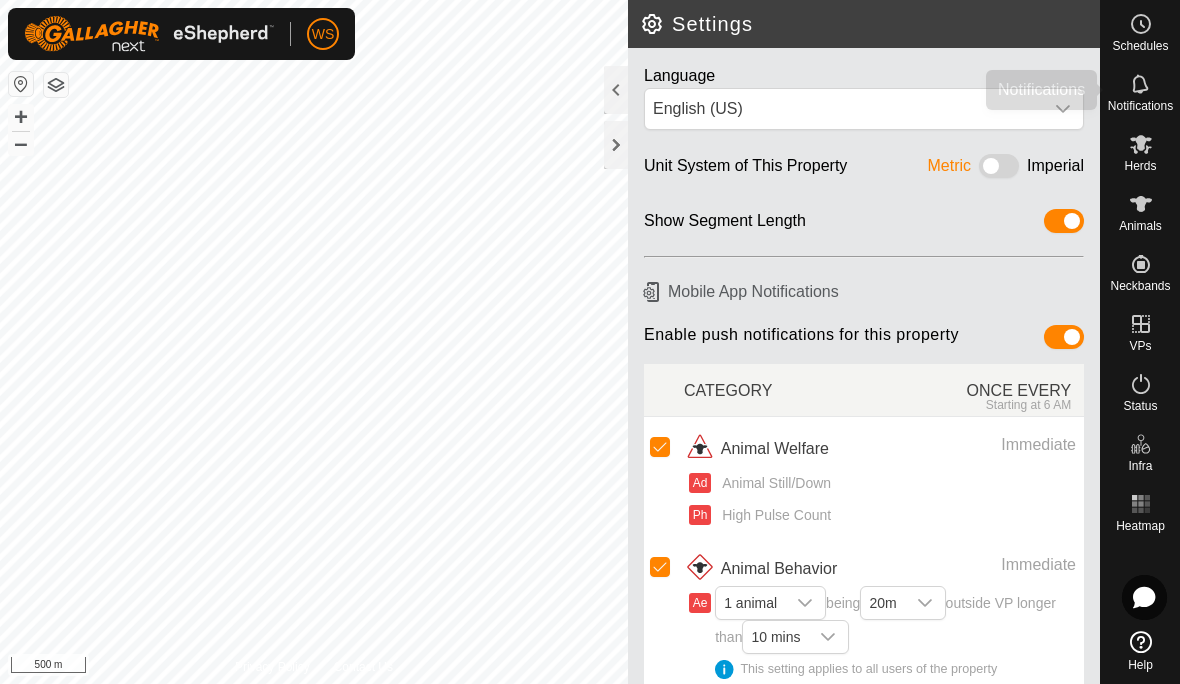 click 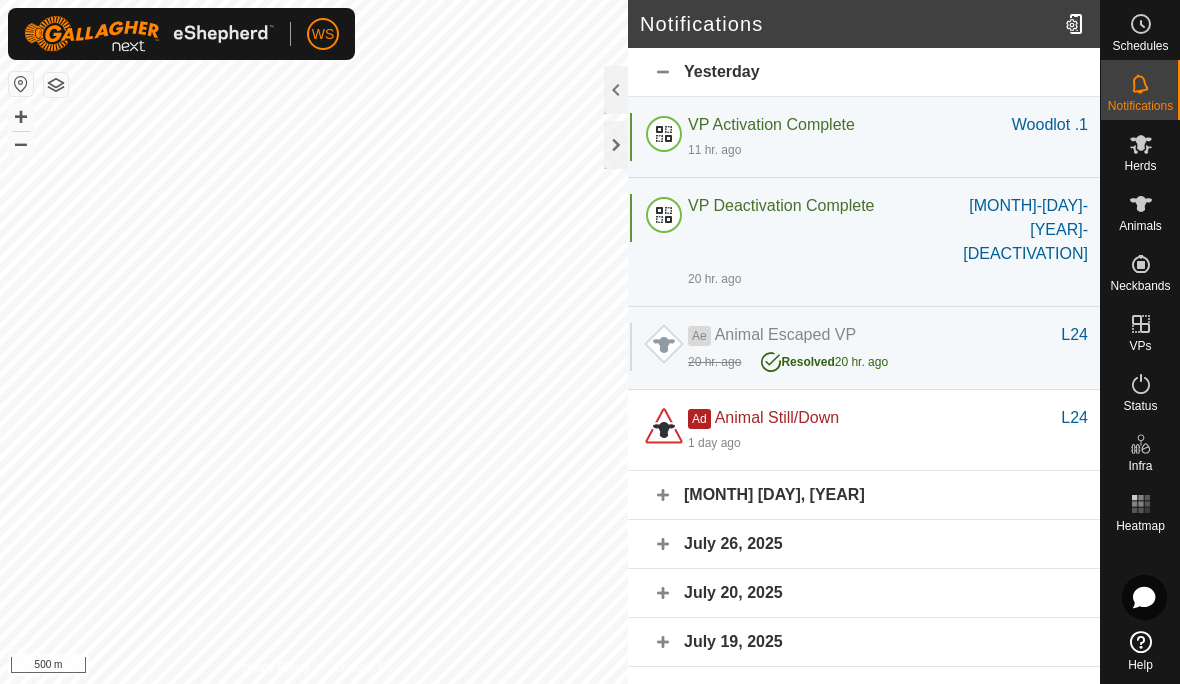 click 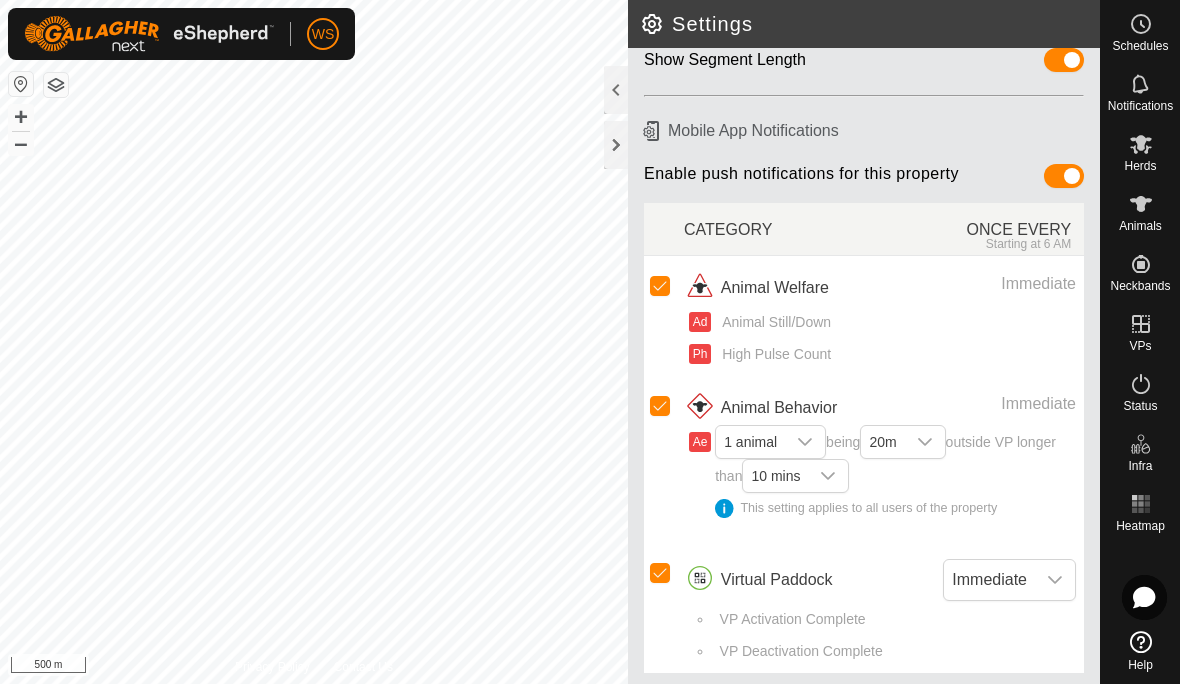 scroll, scrollTop: 159, scrollLeft: 0, axis: vertical 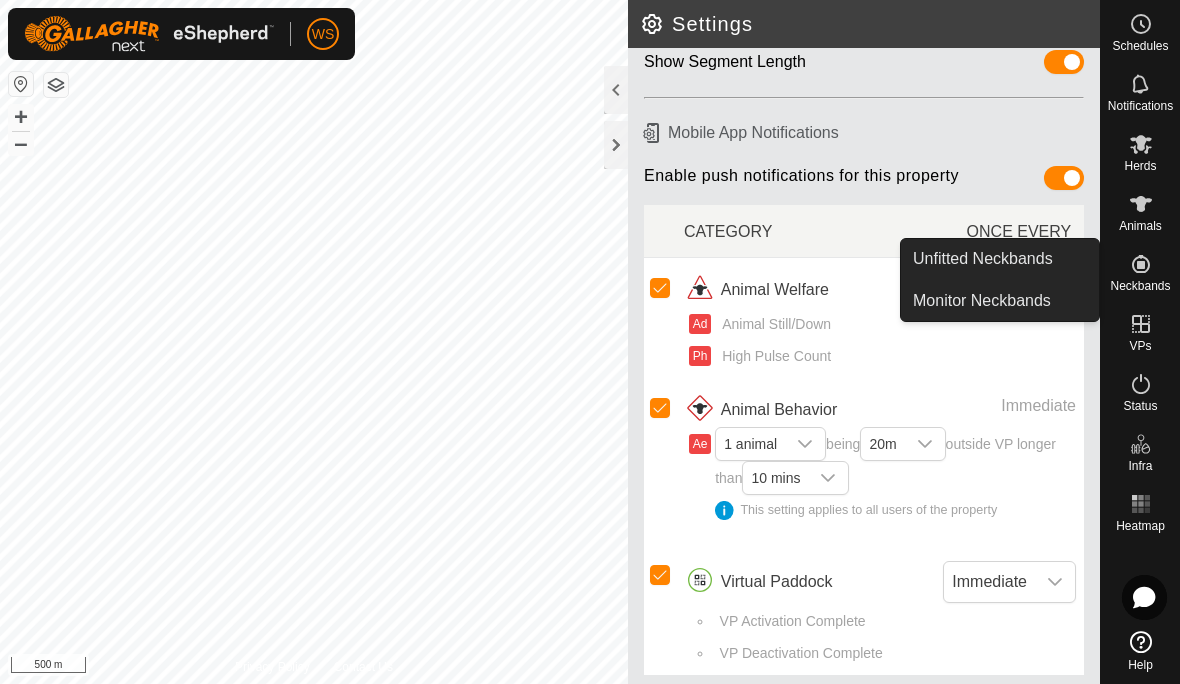 click at bounding box center [1141, 384] 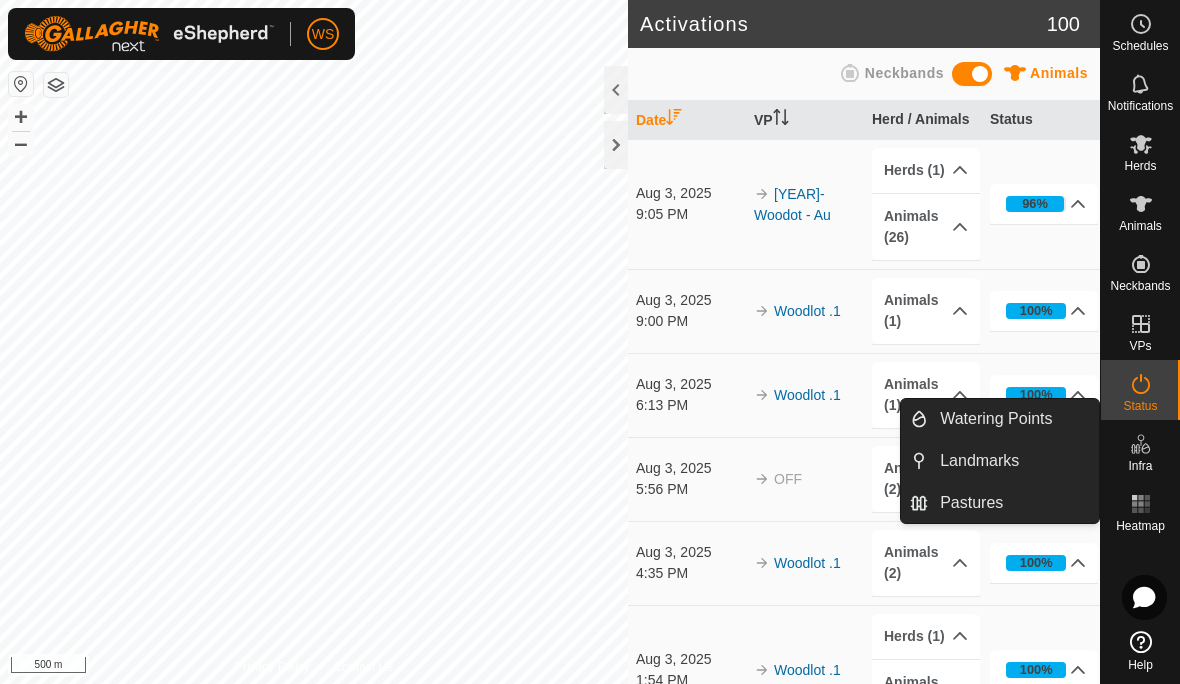click on "Watering Points" at bounding box center [996, 419] 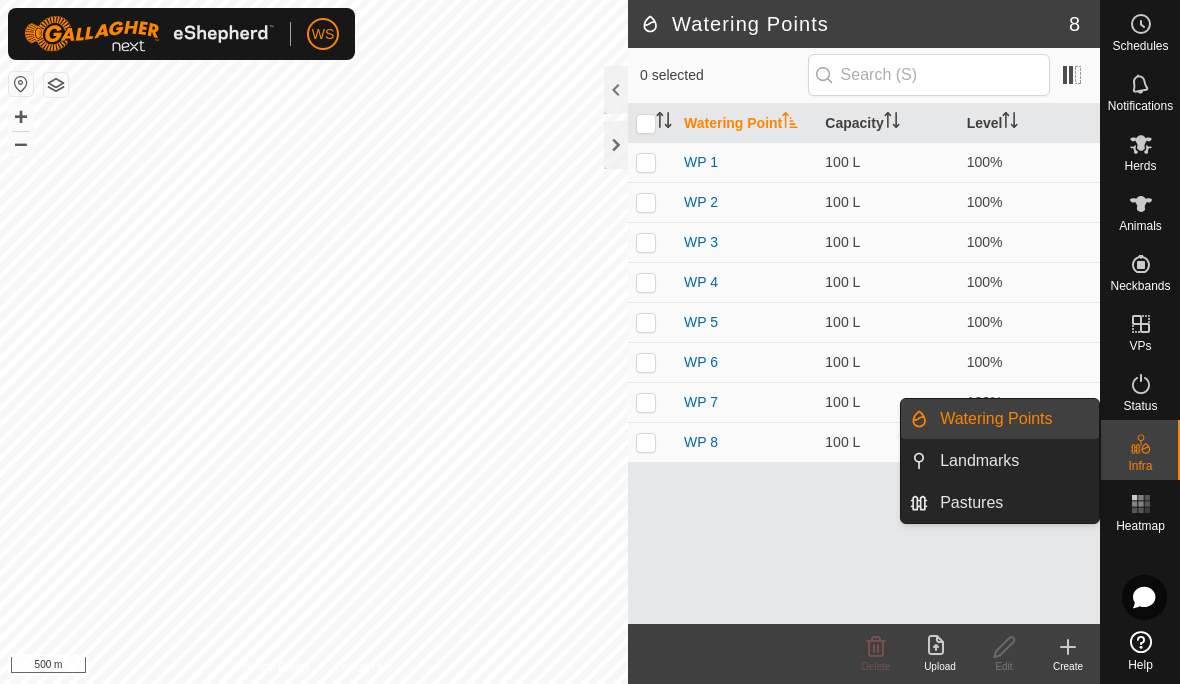 click on "Landmarks" at bounding box center (1013, 461) 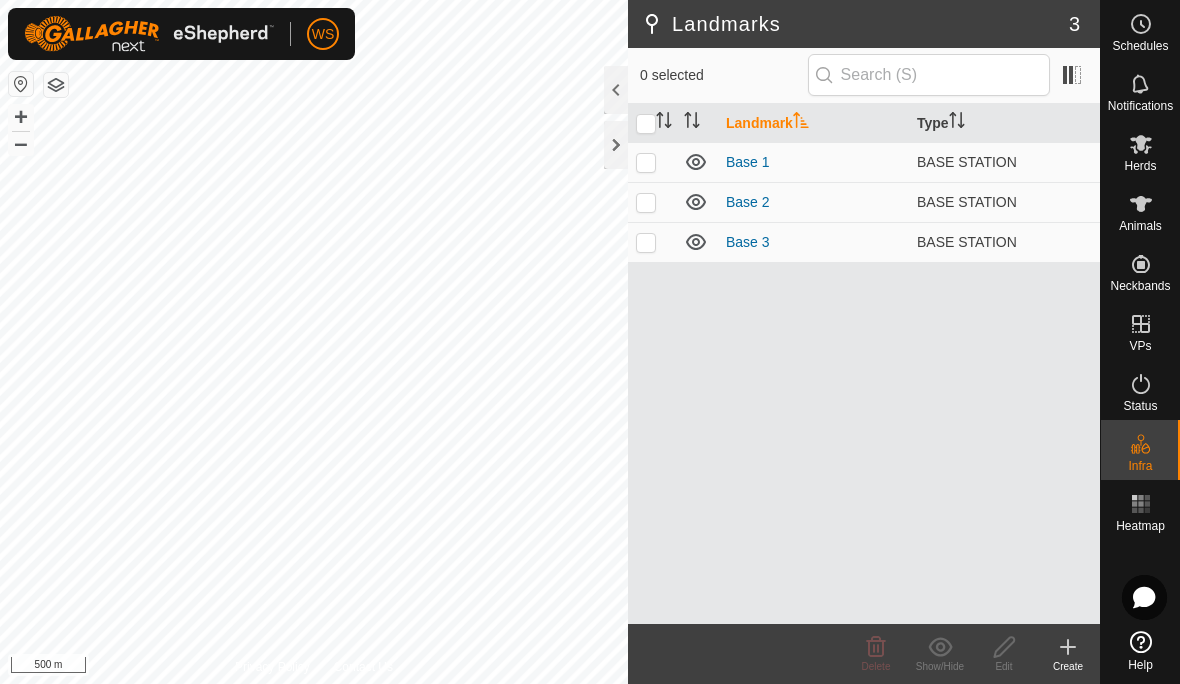 click on "Base 2" at bounding box center [748, 202] 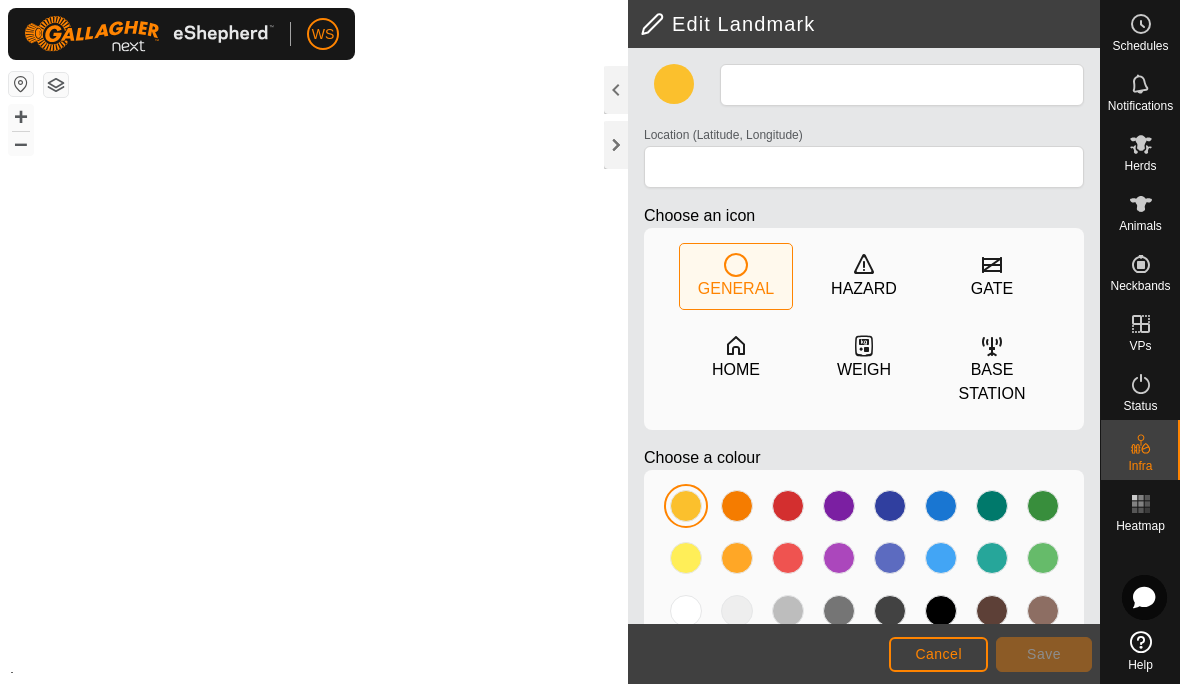 type on "Base 2" 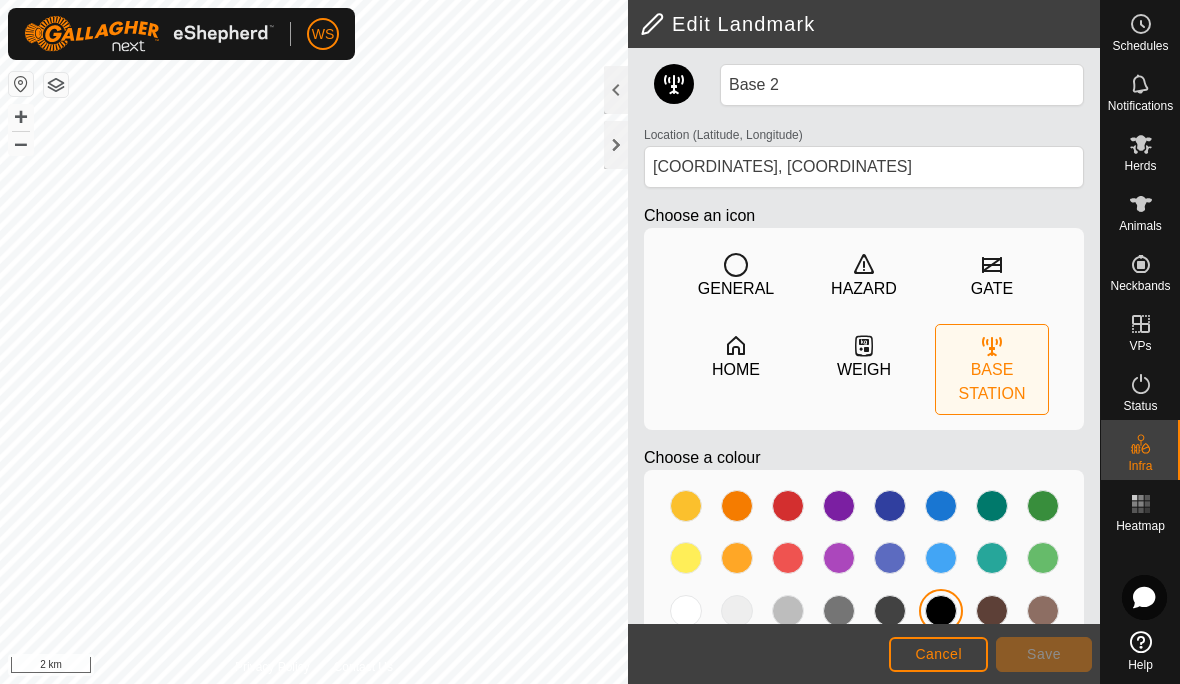 click on "Cancel" 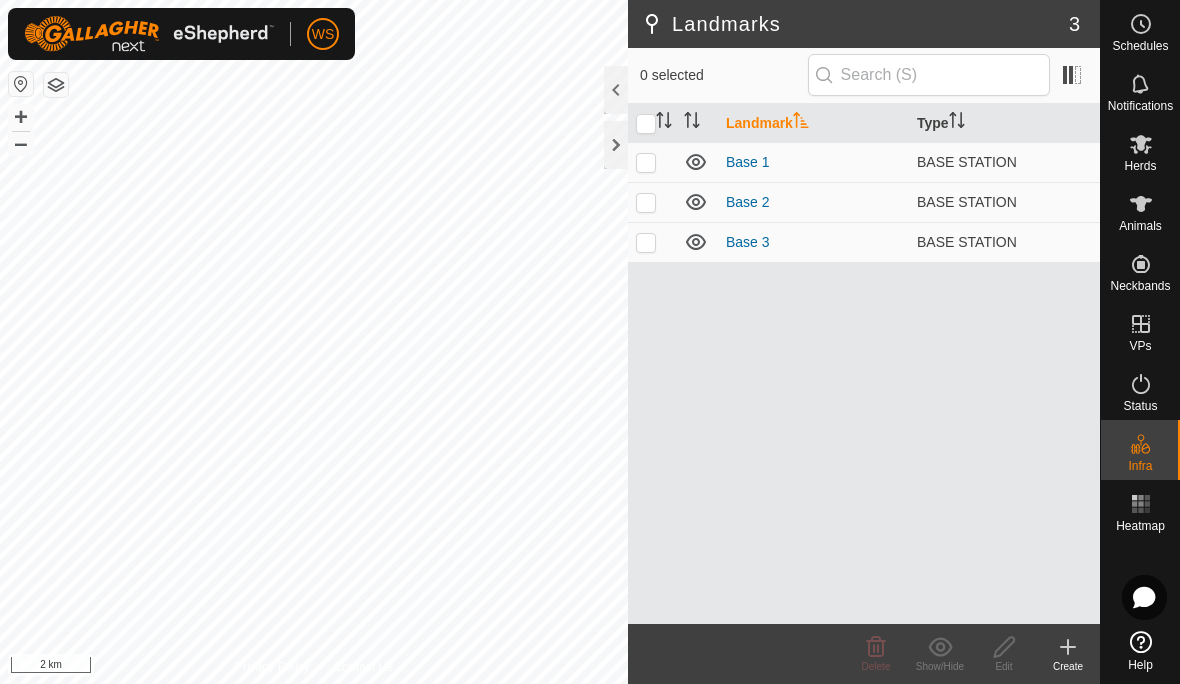 click at bounding box center (652, 242) 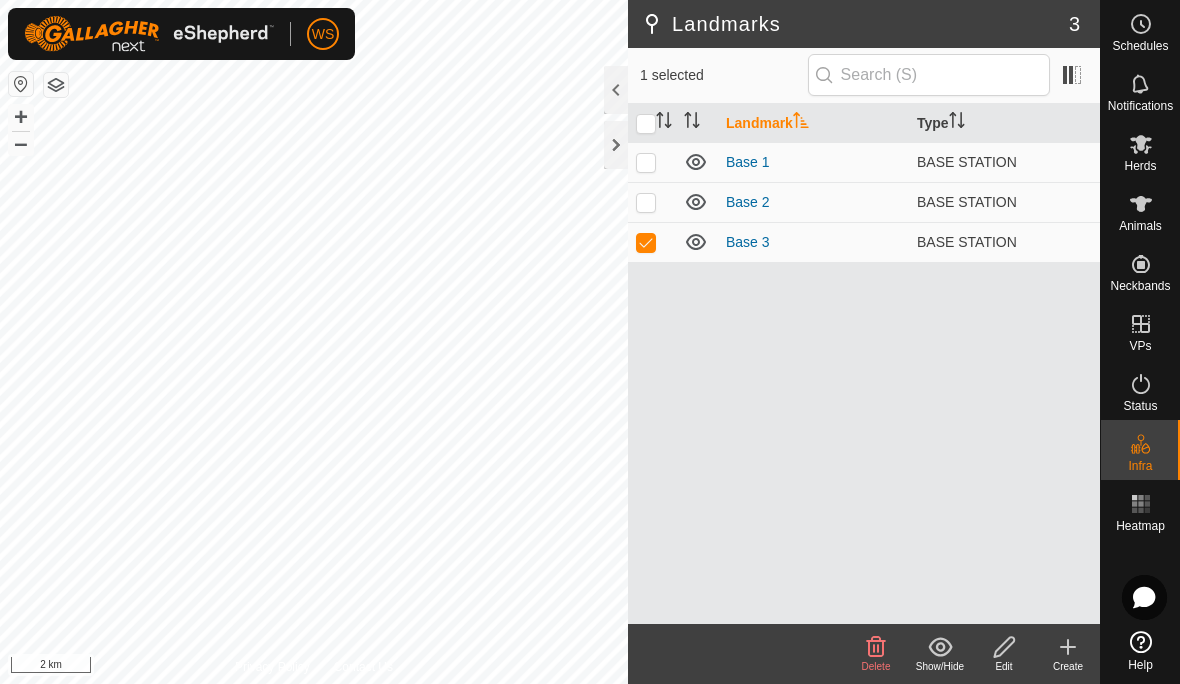 checkbox on "true" 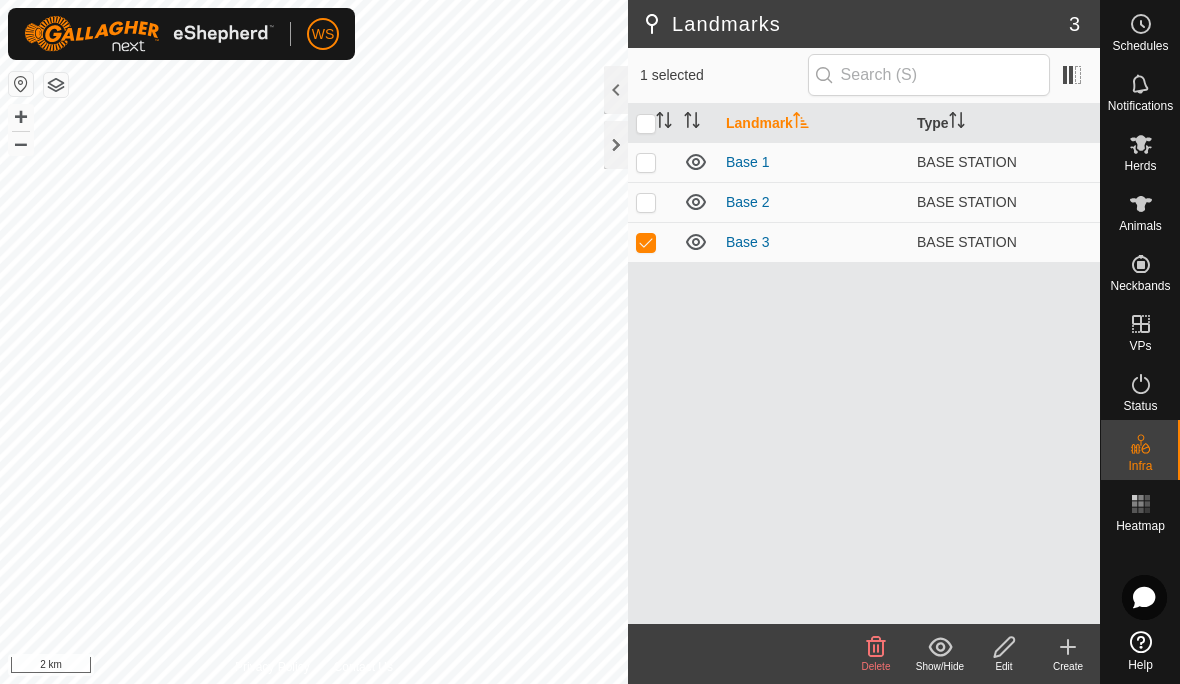 click at bounding box center (652, 162) 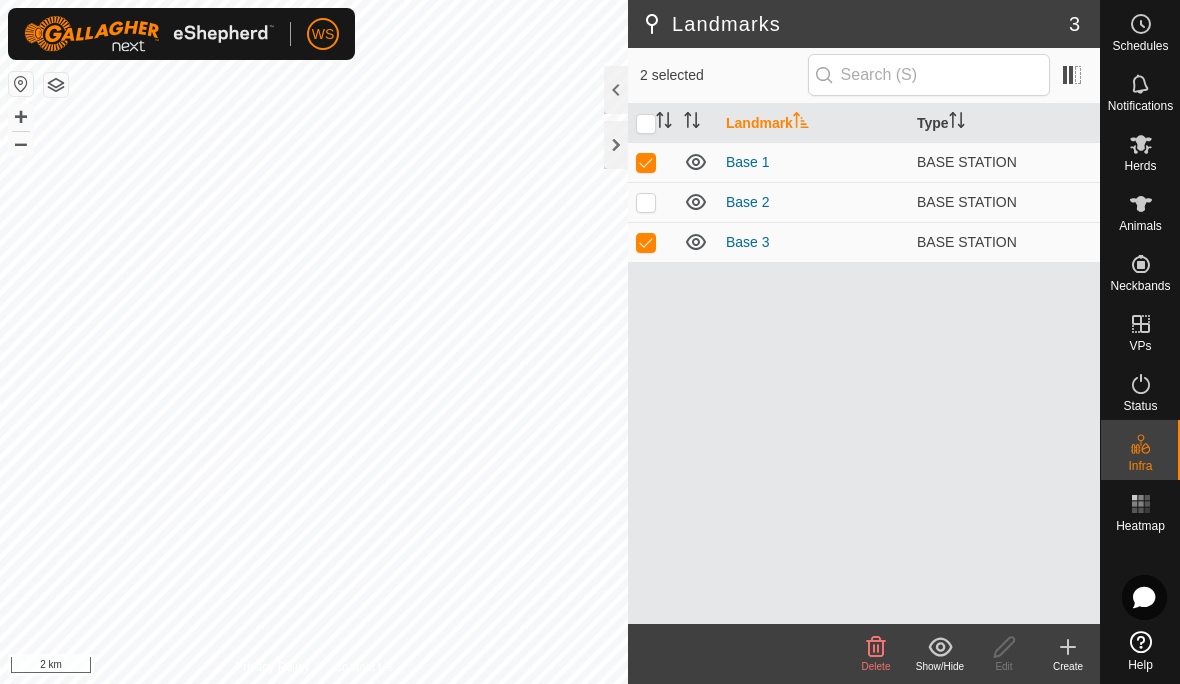 click at bounding box center [652, 202] 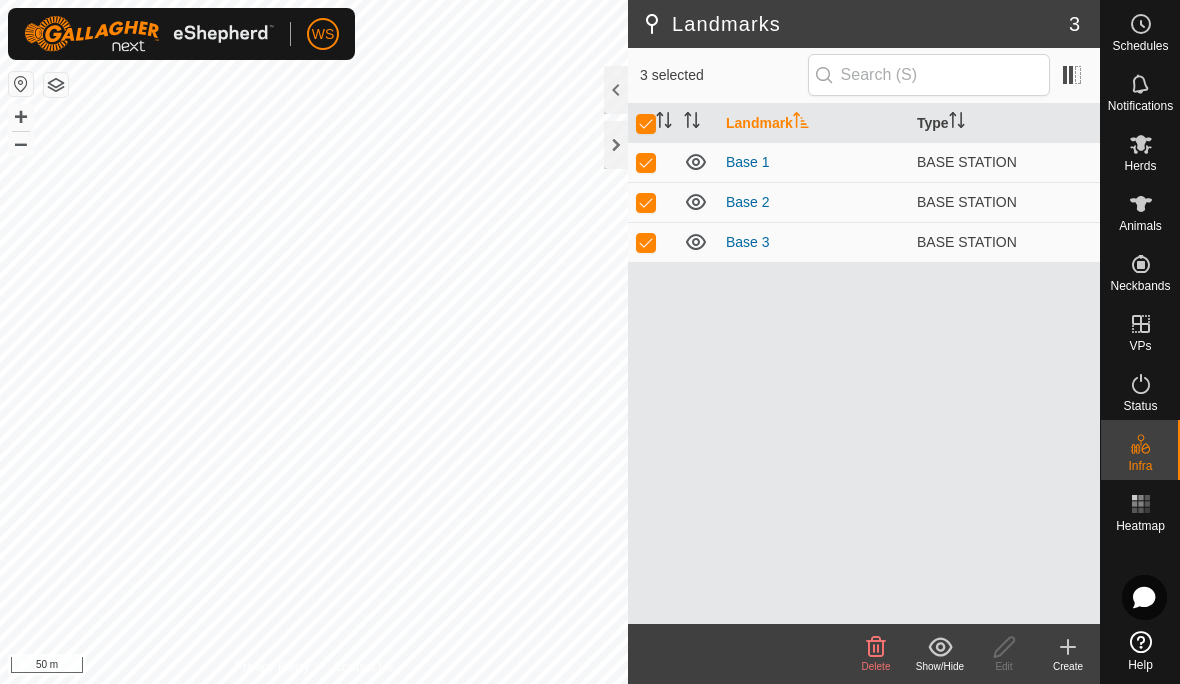 click at bounding box center (646, 124) 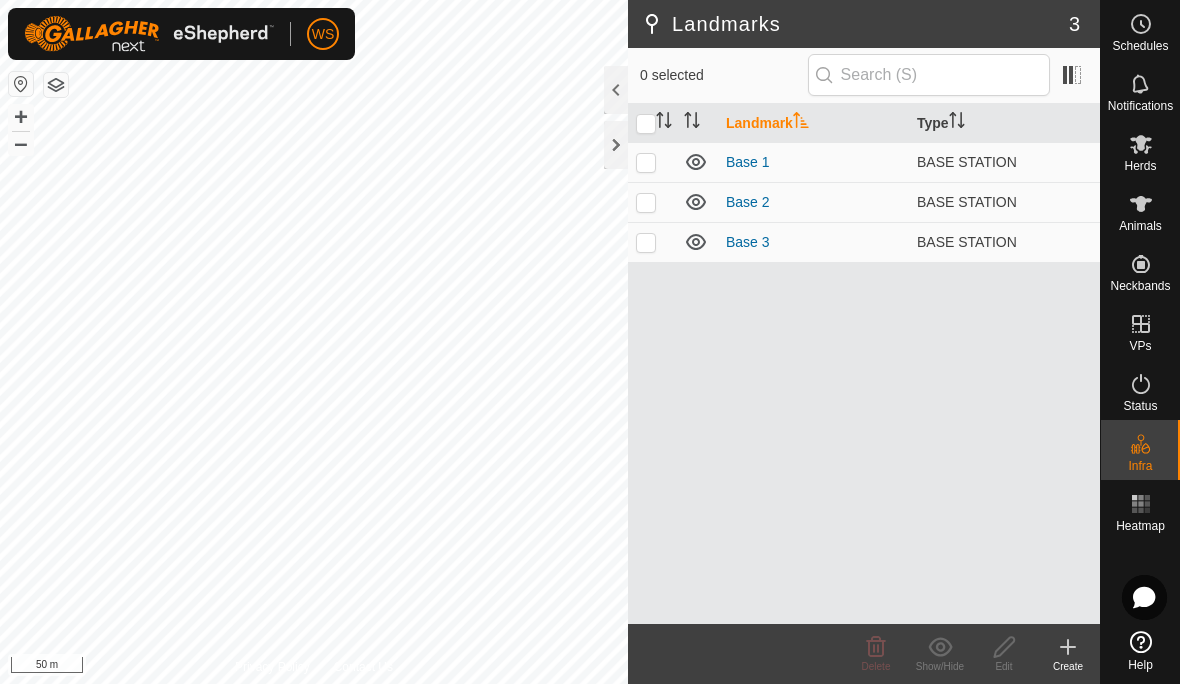 click at bounding box center (21, 84) 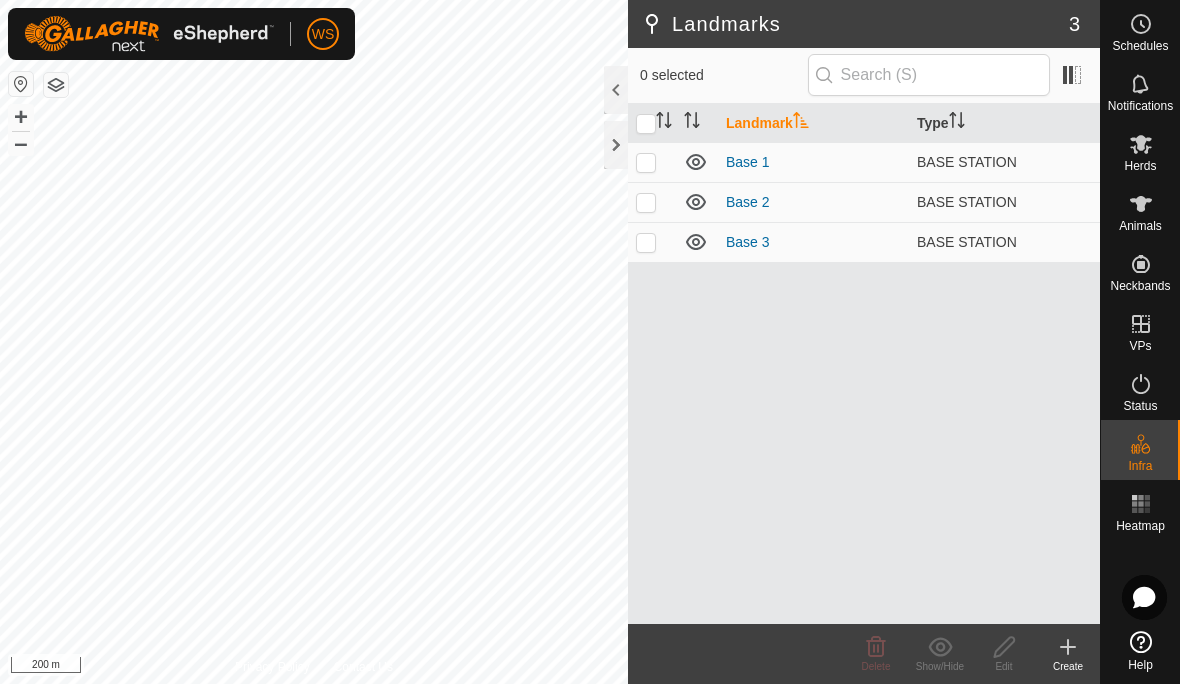 click 